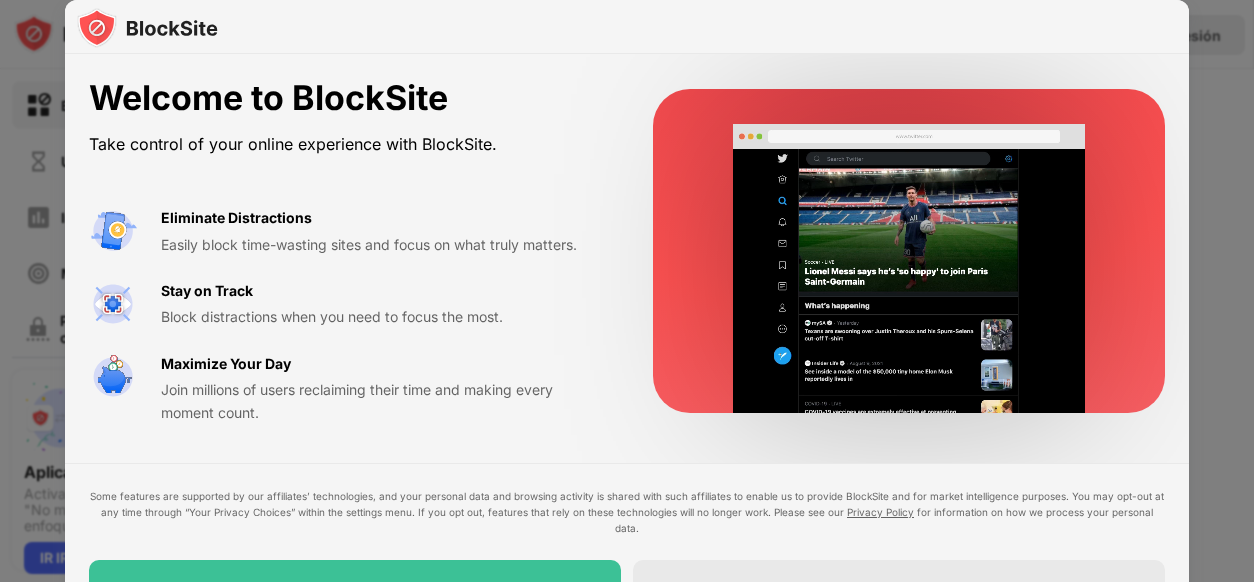 scroll, scrollTop: 0, scrollLeft: 0, axis: both 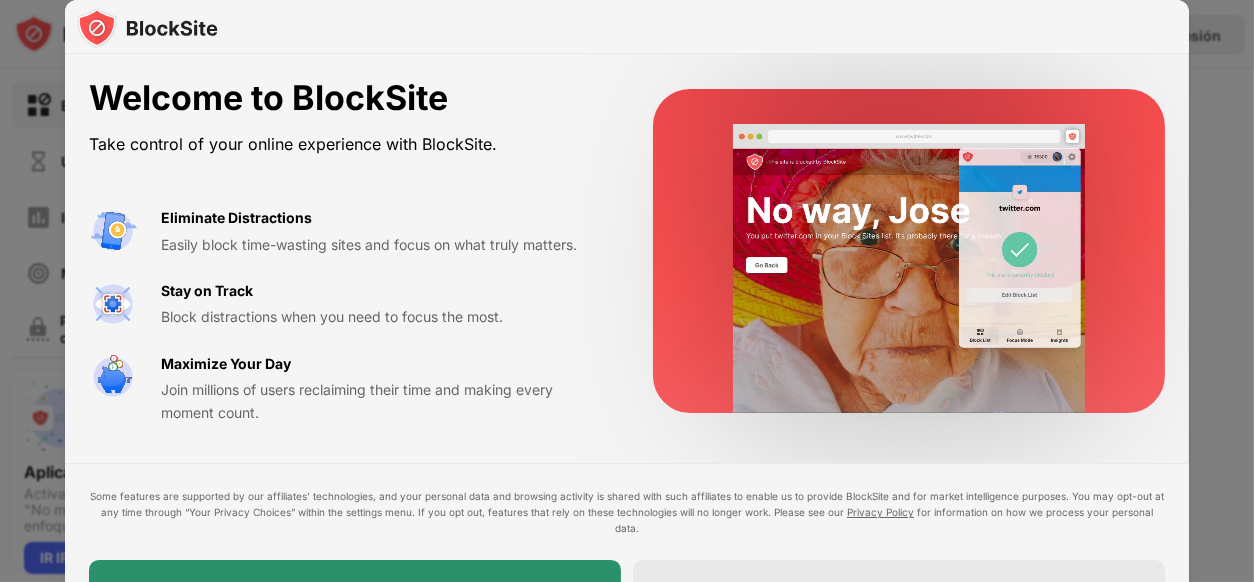 click on "I Accept" at bounding box center (355, 588) 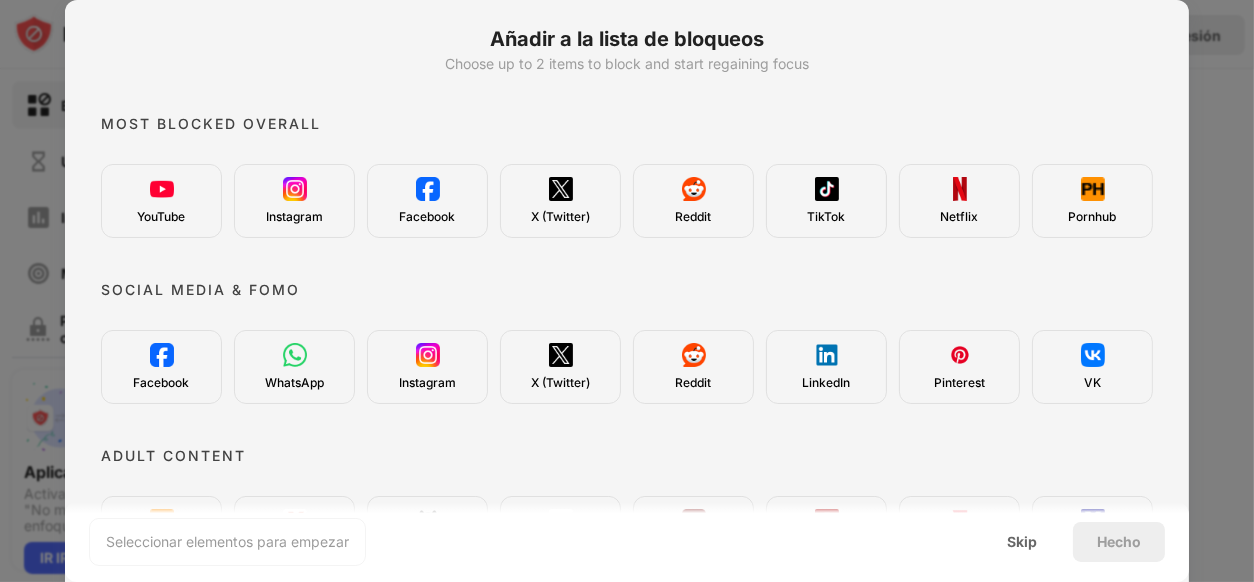 click on "Instagram" at bounding box center (294, 217) 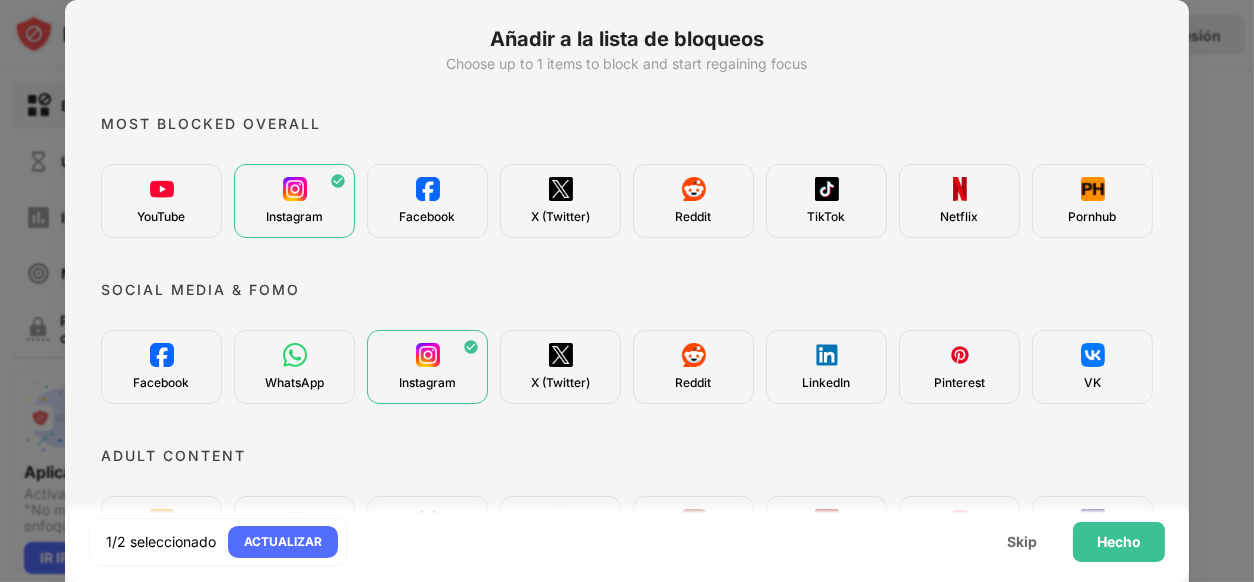 click on "Facebook" at bounding box center [427, 201] 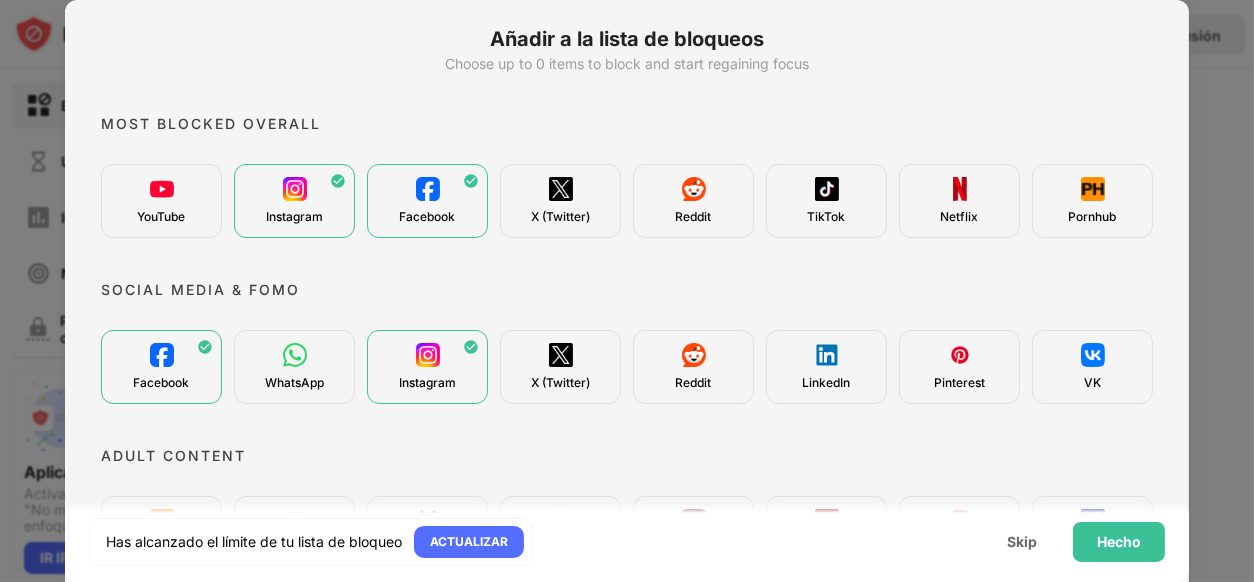 click at bounding box center [561, 189] 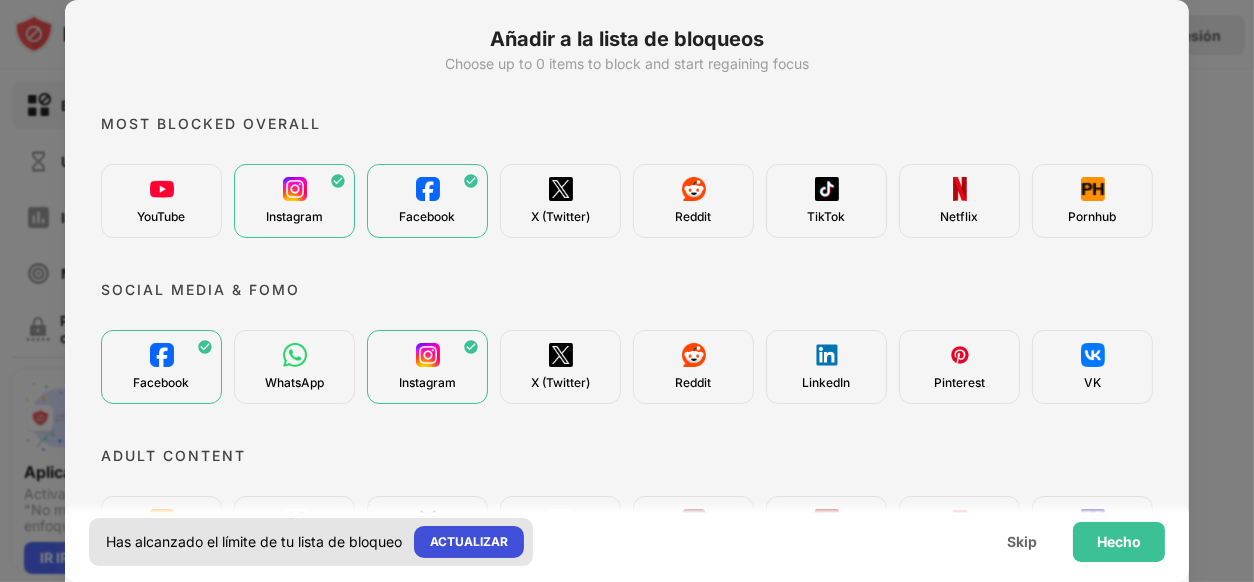 click on "ACTUALIZAR" at bounding box center (469, 542) 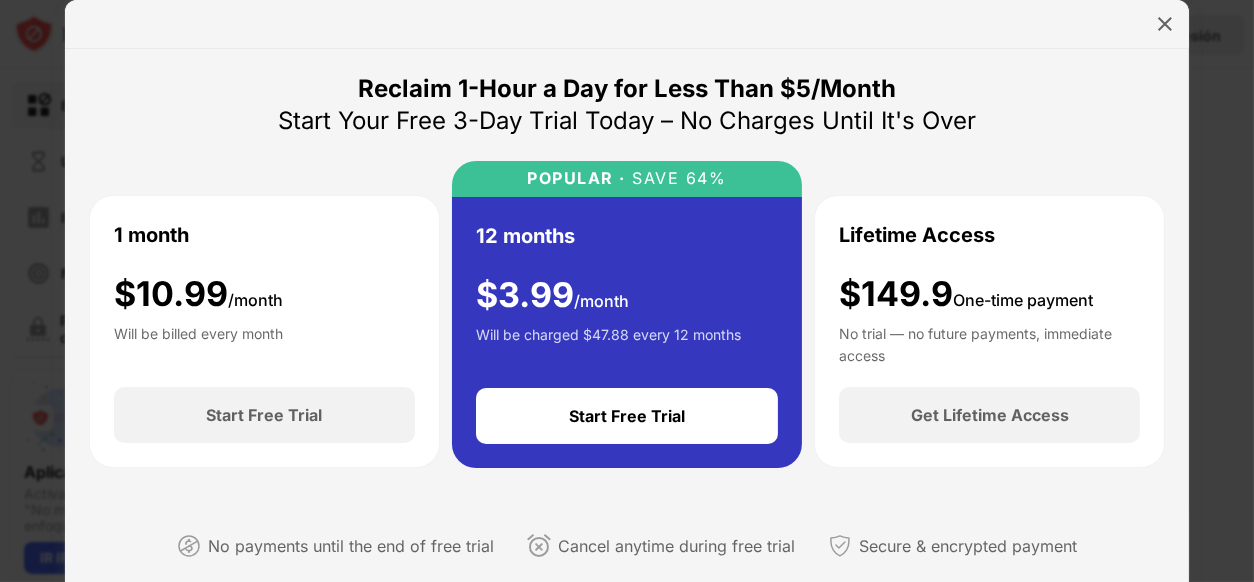 scroll, scrollTop: 0, scrollLeft: 0, axis: both 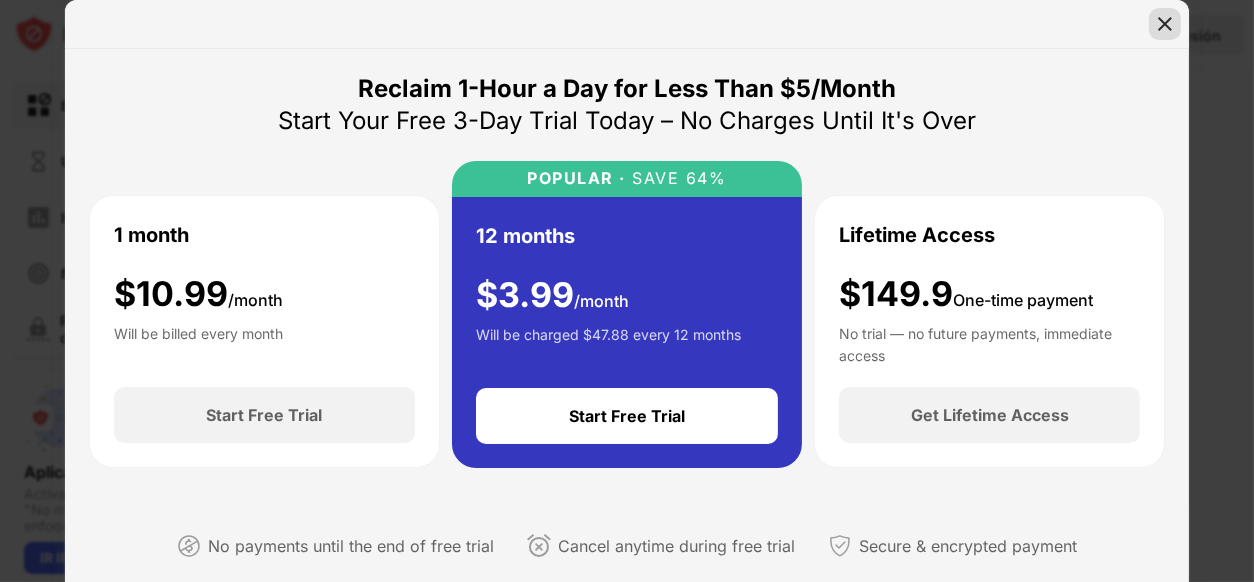 click at bounding box center [1165, 24] 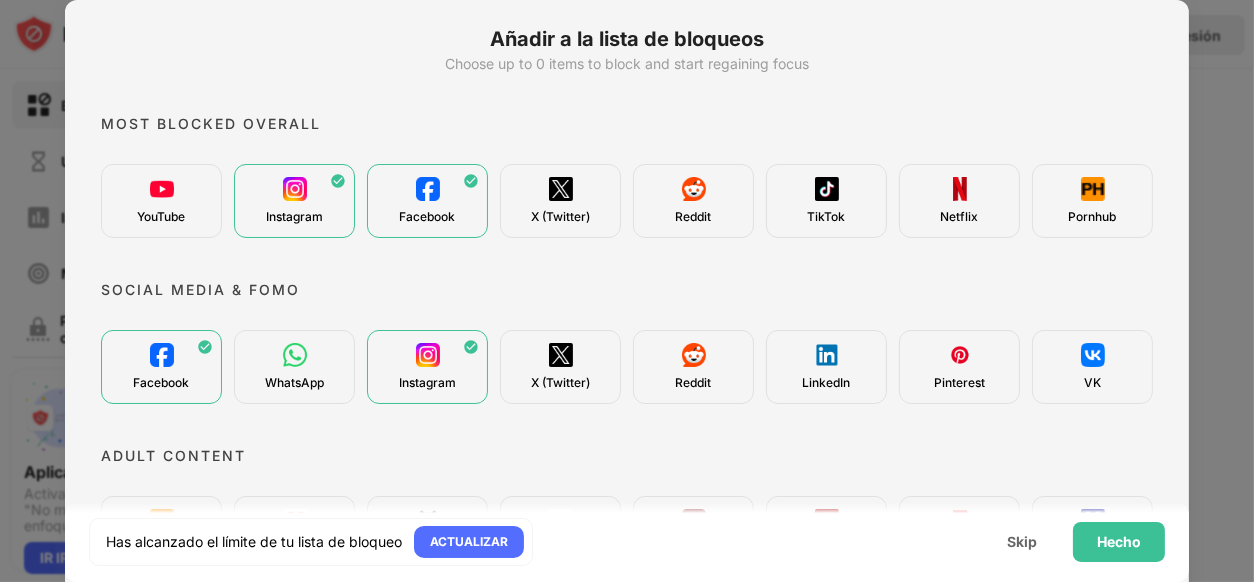 click at bounding box center [295, 355] 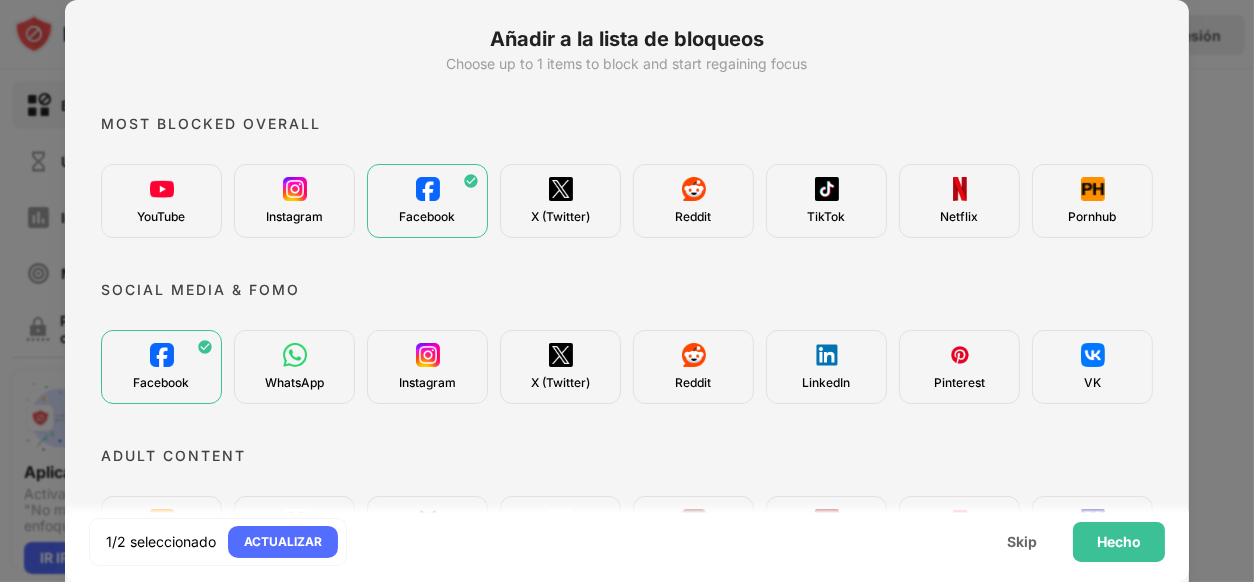 click on "Facebook" at bounding box center [427, 201] 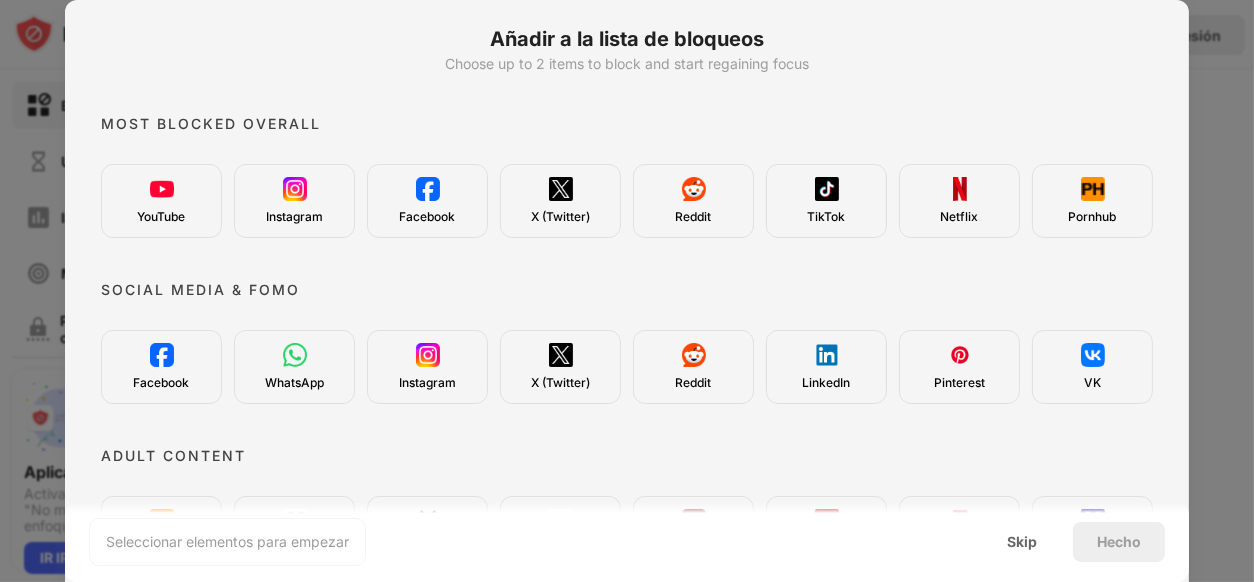 click on "Instagram" at bounding box center (294, 201) 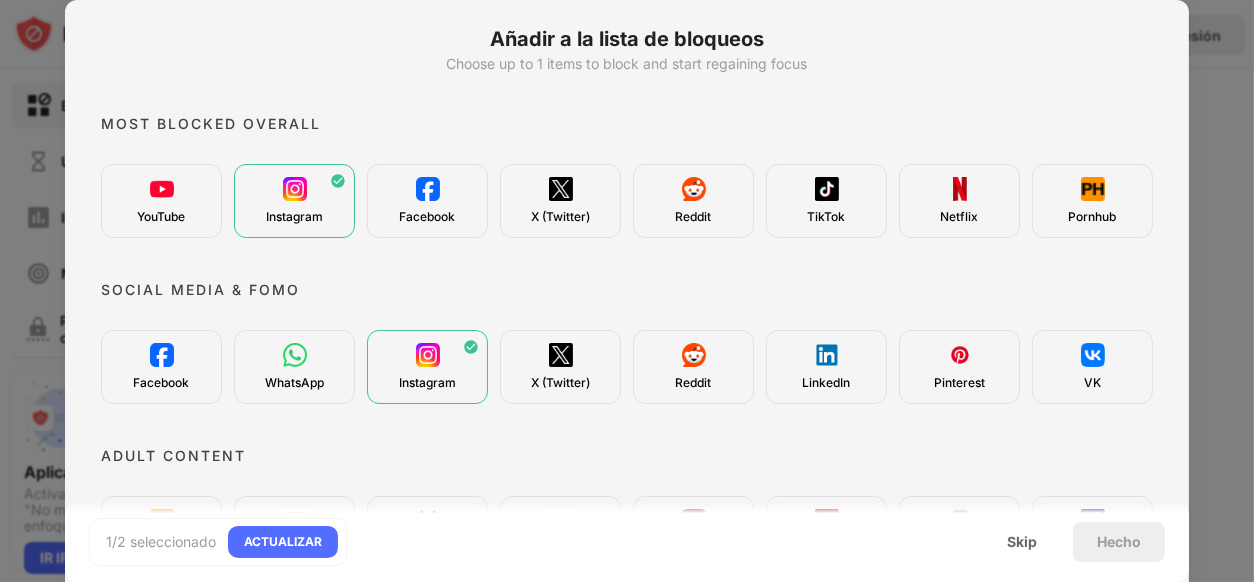 scroll, scrollTop: 0, scrollLeft: 0, axis: both 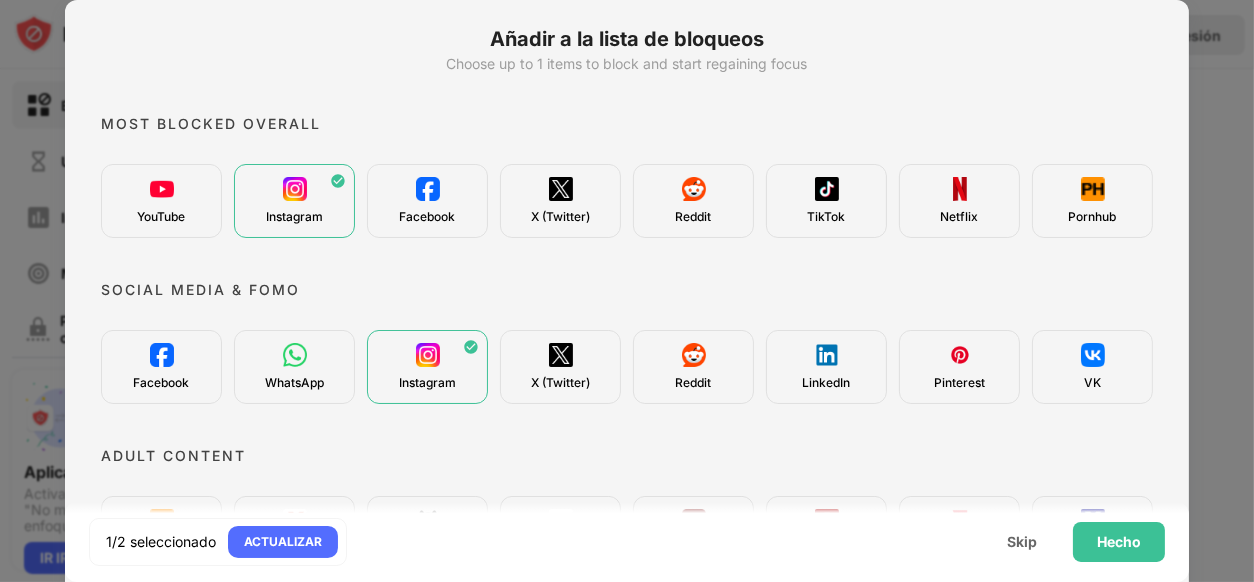 click on "TikTok" at bounding box center (826, 201) 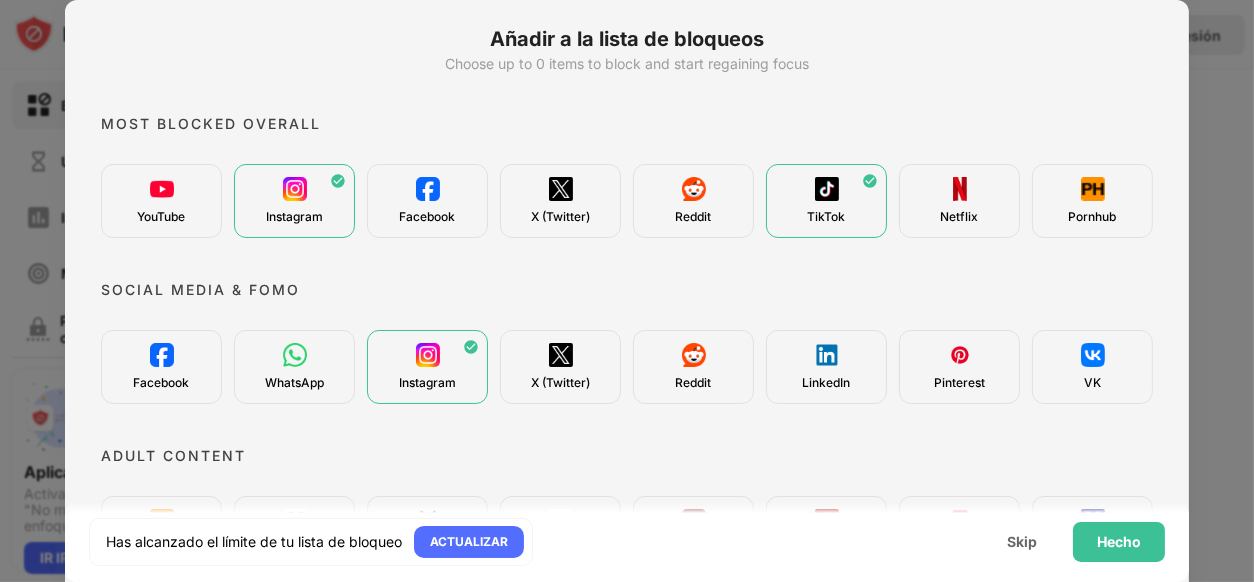 scroll, scrollTop: 0, scrollLeft: 0, axis: both 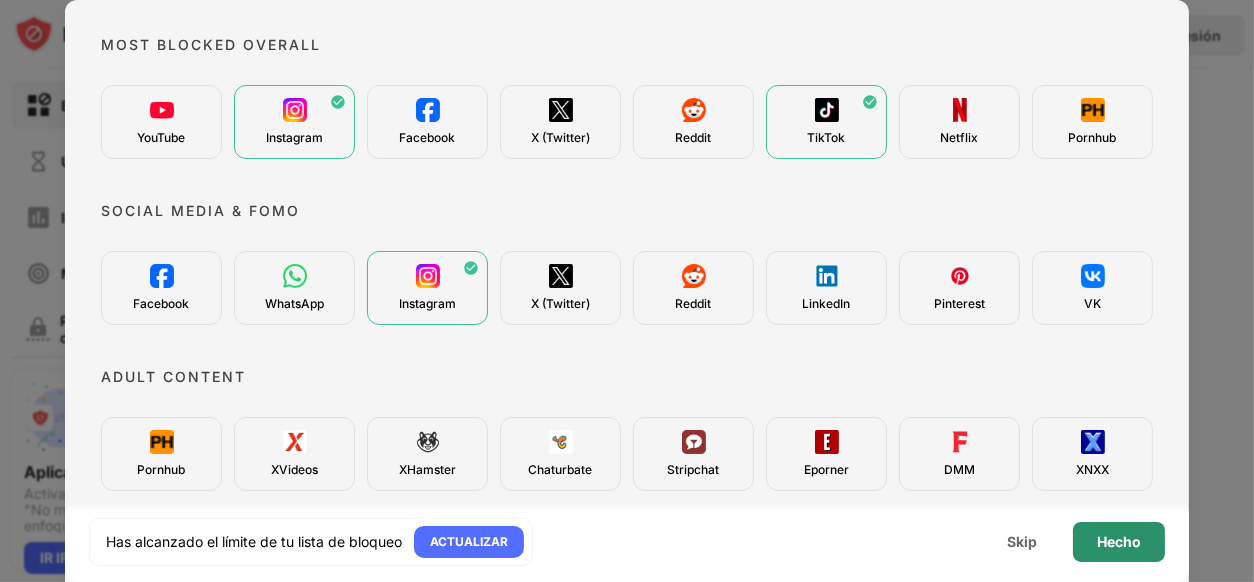 click on "Hecho" at bounding box center (1119, 542) 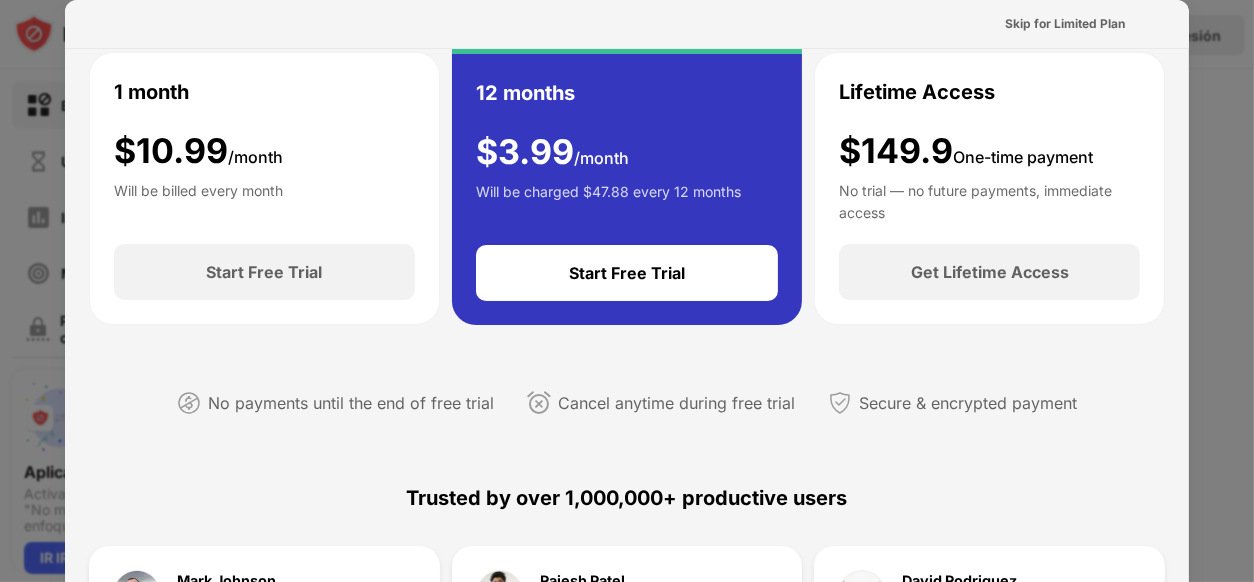 scroll, scrollTop: 420, scrollLeft: 0, axis: vertical 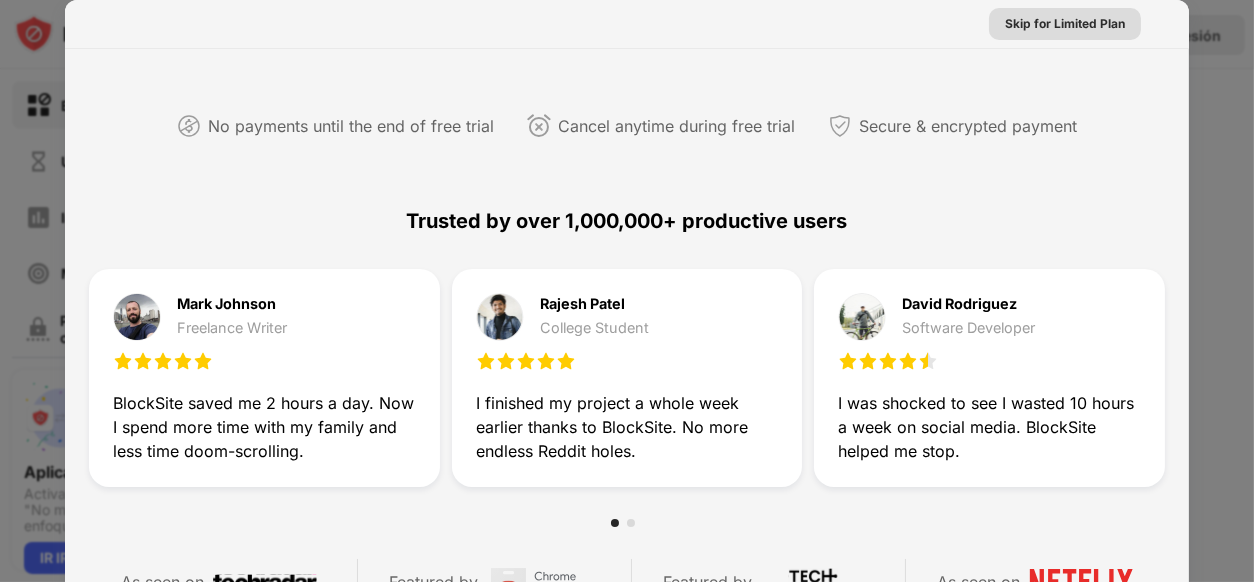 click on "Skip for Limited Plan" at bounding box center (1065, 24) 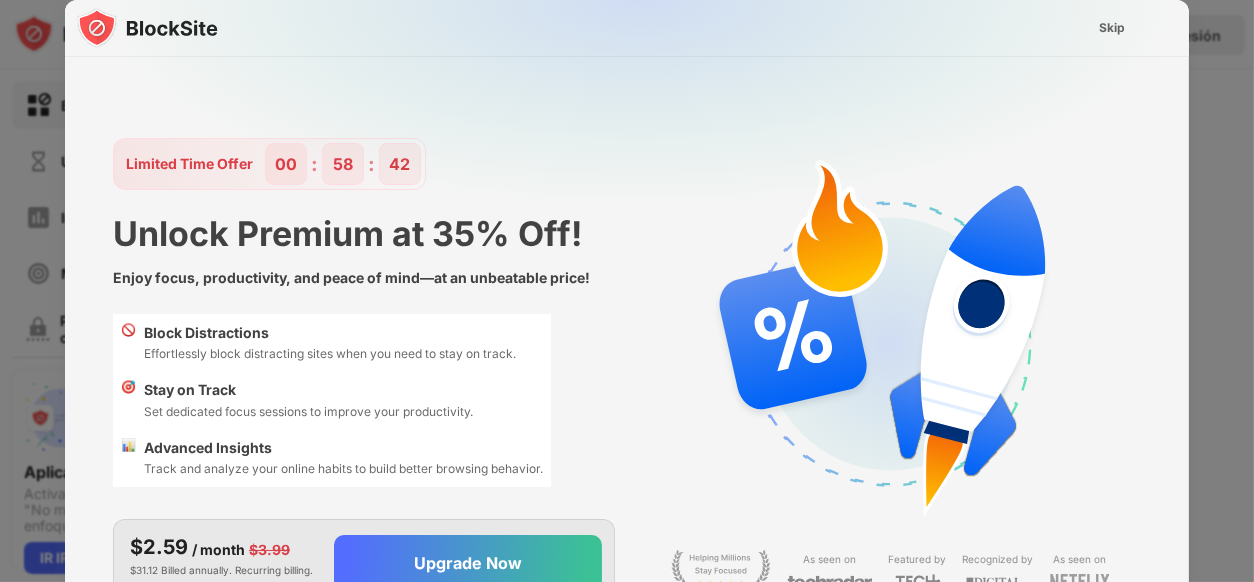 scroll, scrollTop: 0, scrollLeft: 0, axis: both 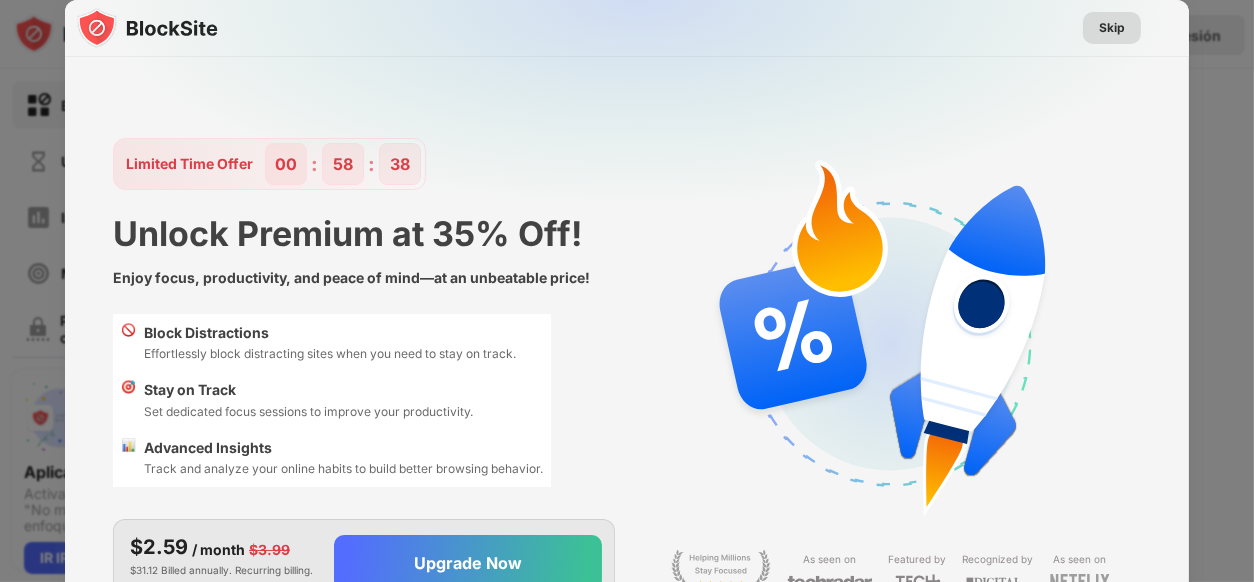 click on "Skip" at bounding box center [1112, 28] 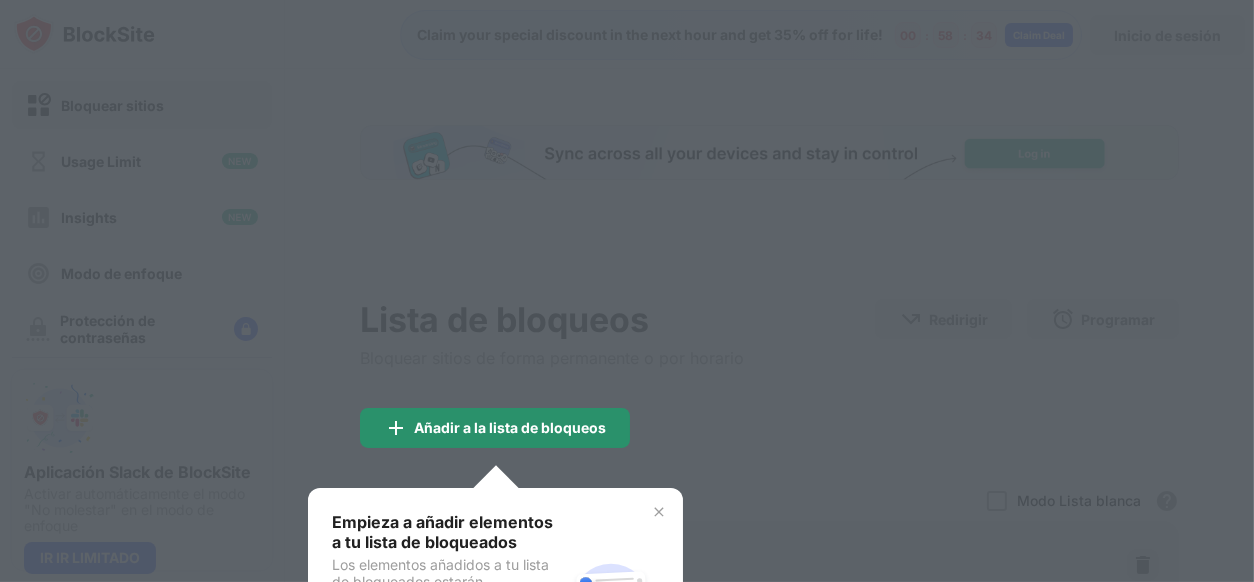 click on "Añadir a la lista de bloqueos" at bounding box center (495, 428) 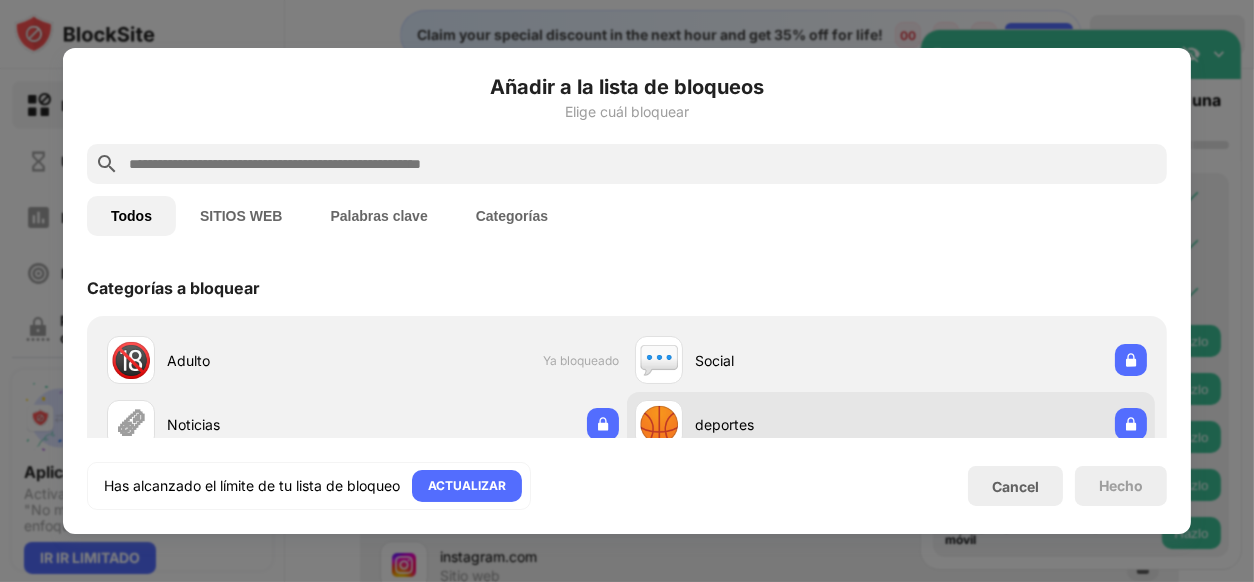 scroll, scrollTop: 0, scrollLeft: 0, axis: both 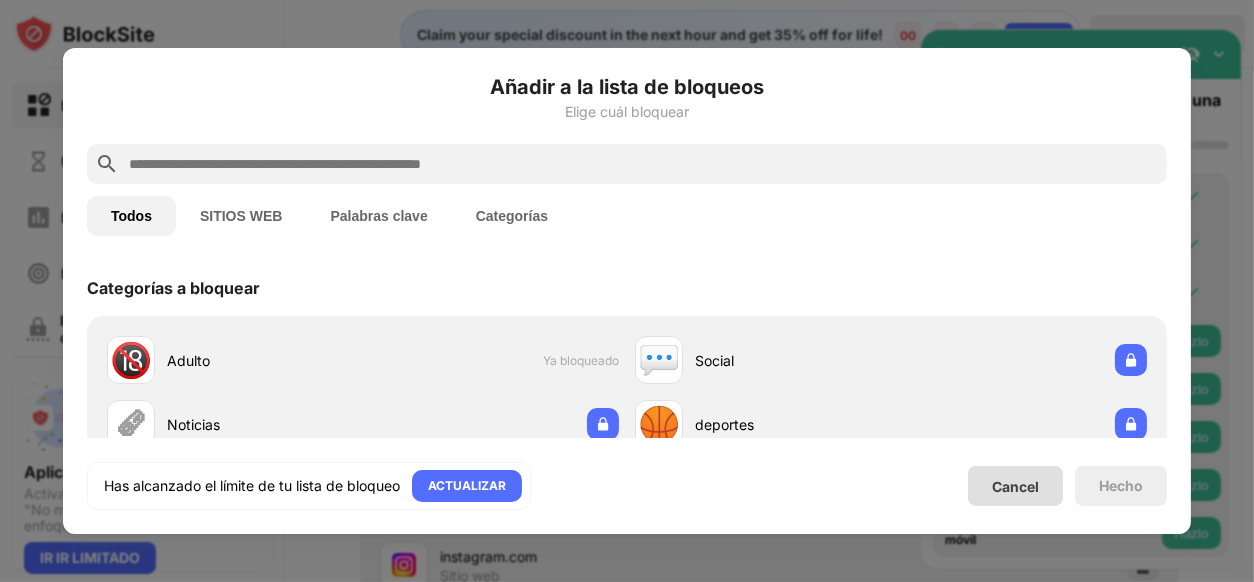click on "Cancel" at bounding box center (1015, 486) 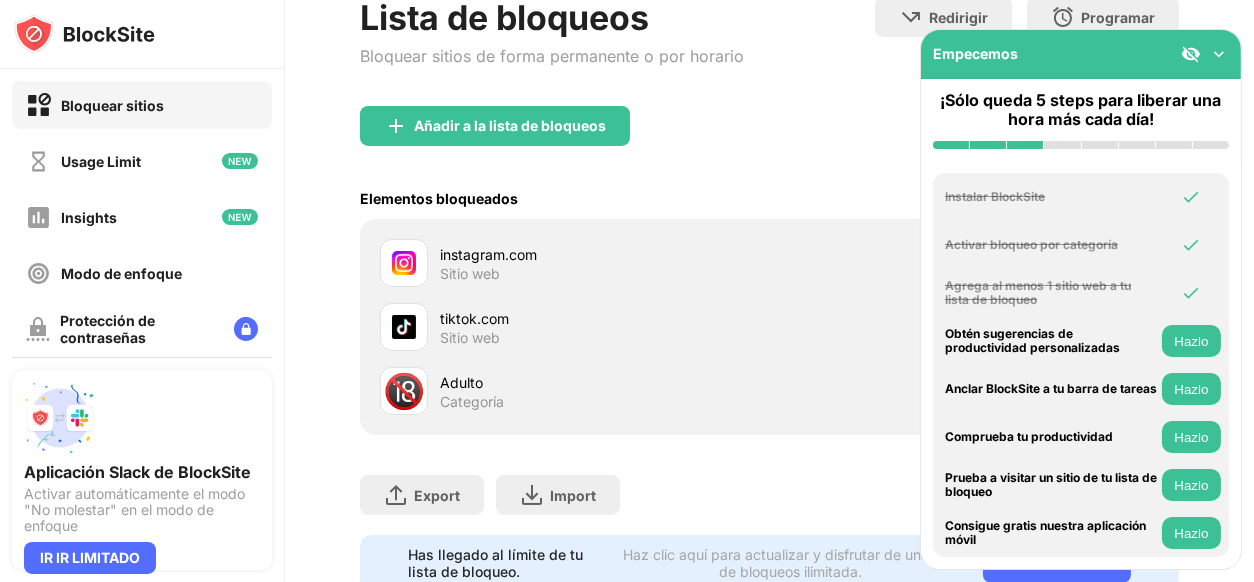 scroll, scrollTop: 306, scrollLeft: 0, axis: vertical 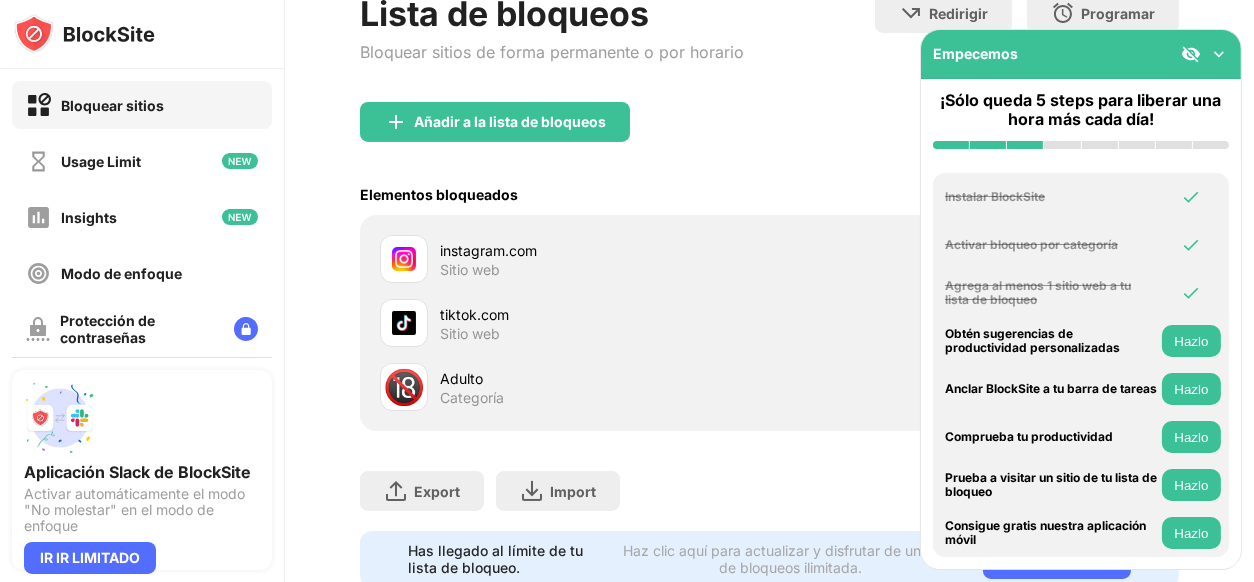 click at bounding box center [1219, 54] 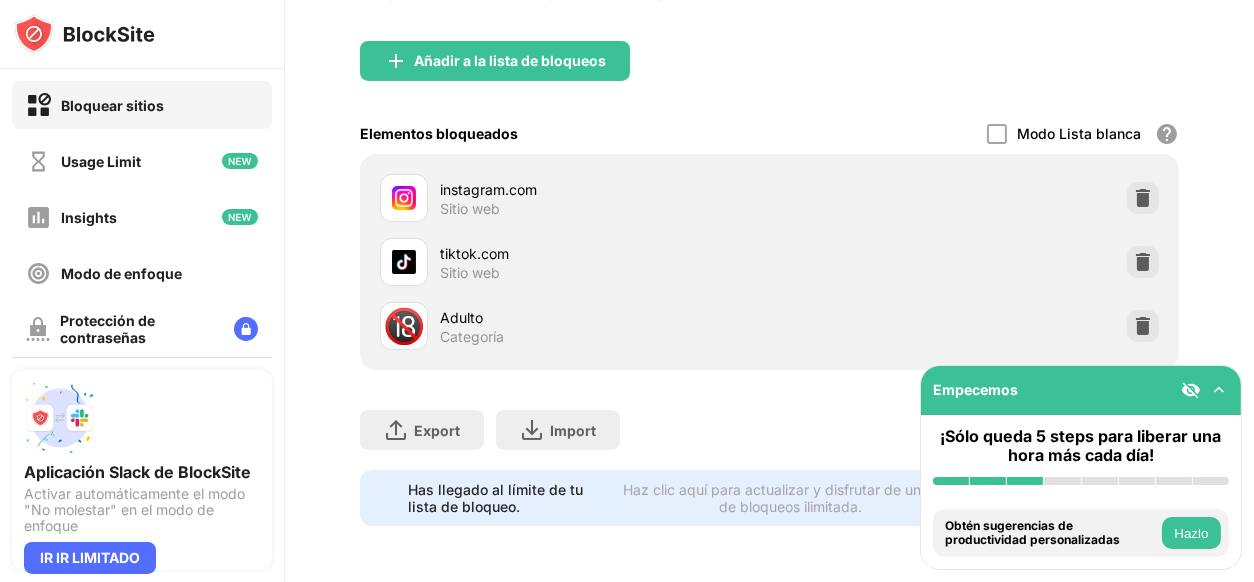 scroll, scrollTop: 0, scrollLeft: 0, axis: both 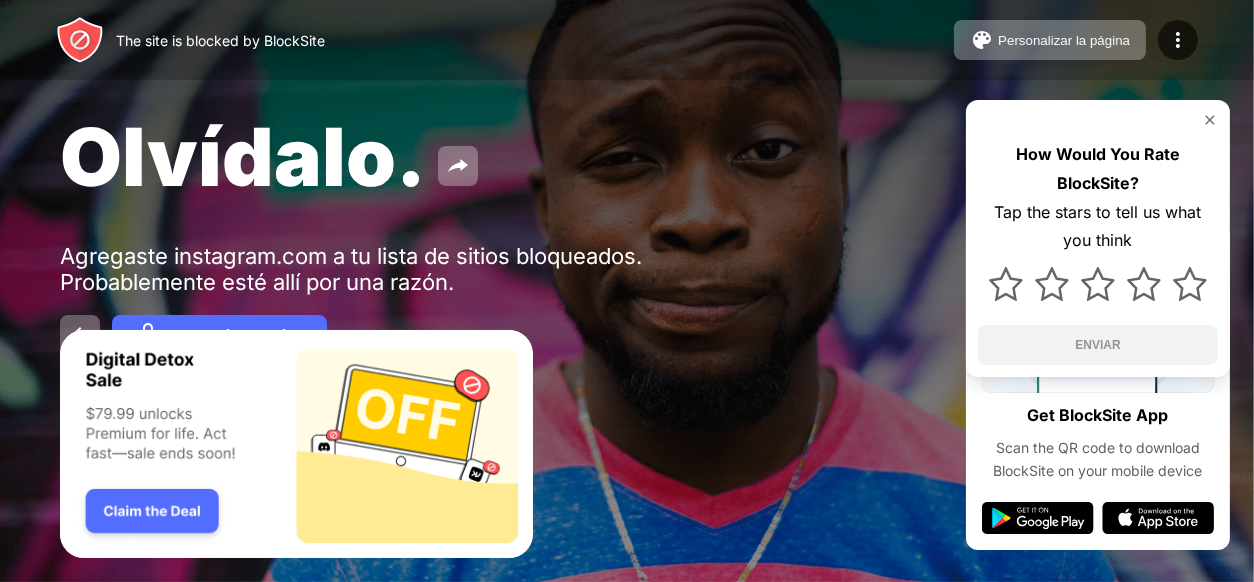 click at bounding box center [1210, 120] 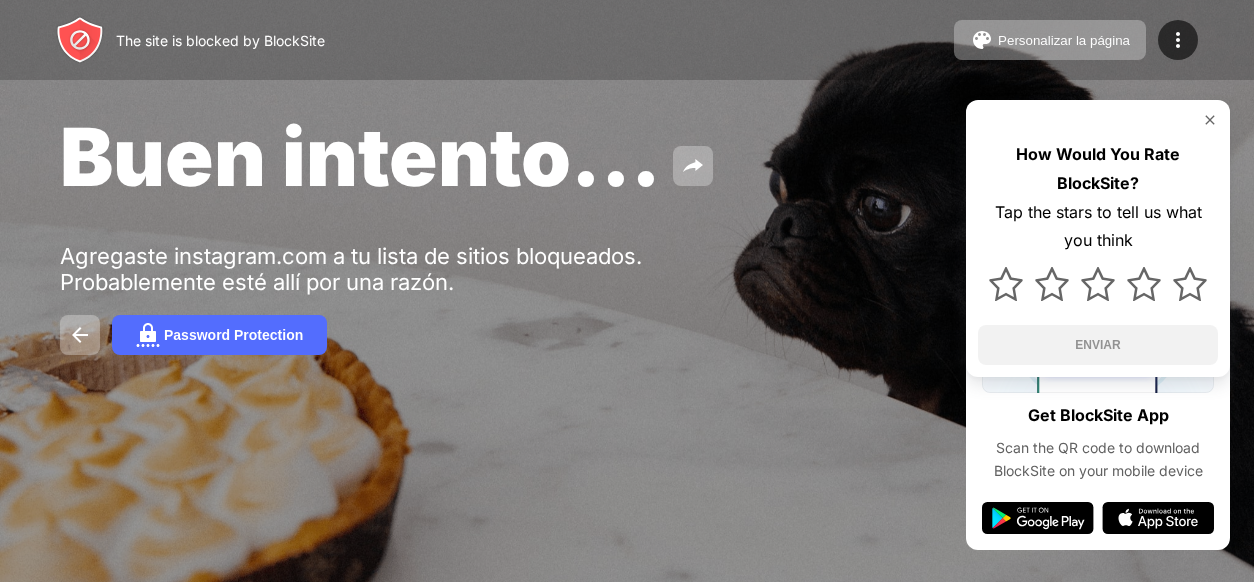 scroll, scrollTop: 0, scrollLeft: 0, axis: both 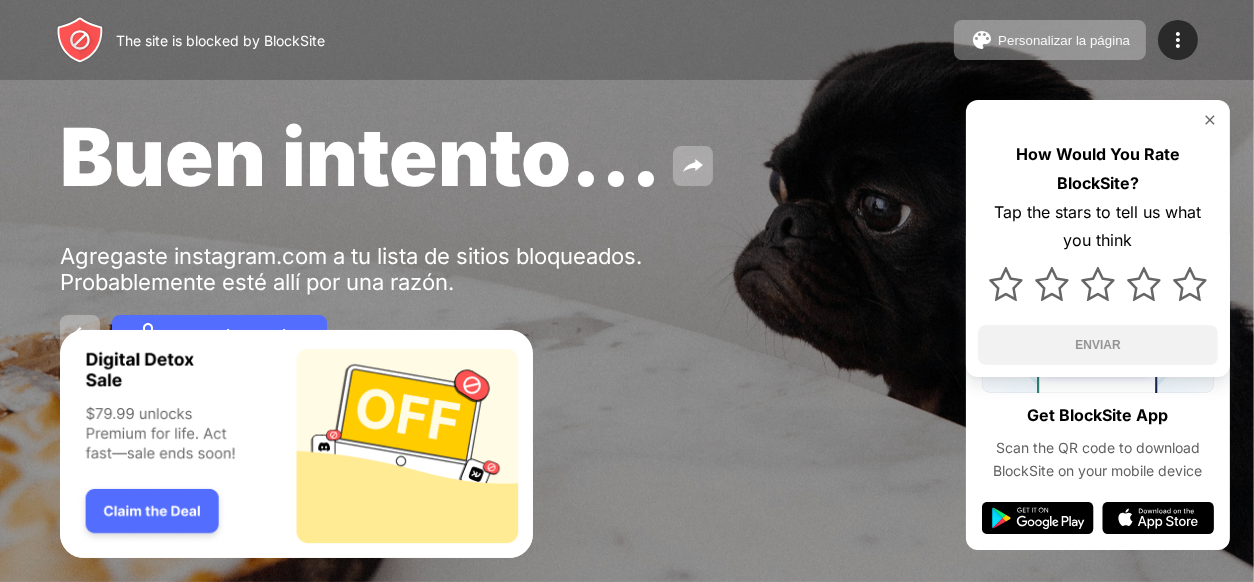 click at bounding box center [1210, 120] 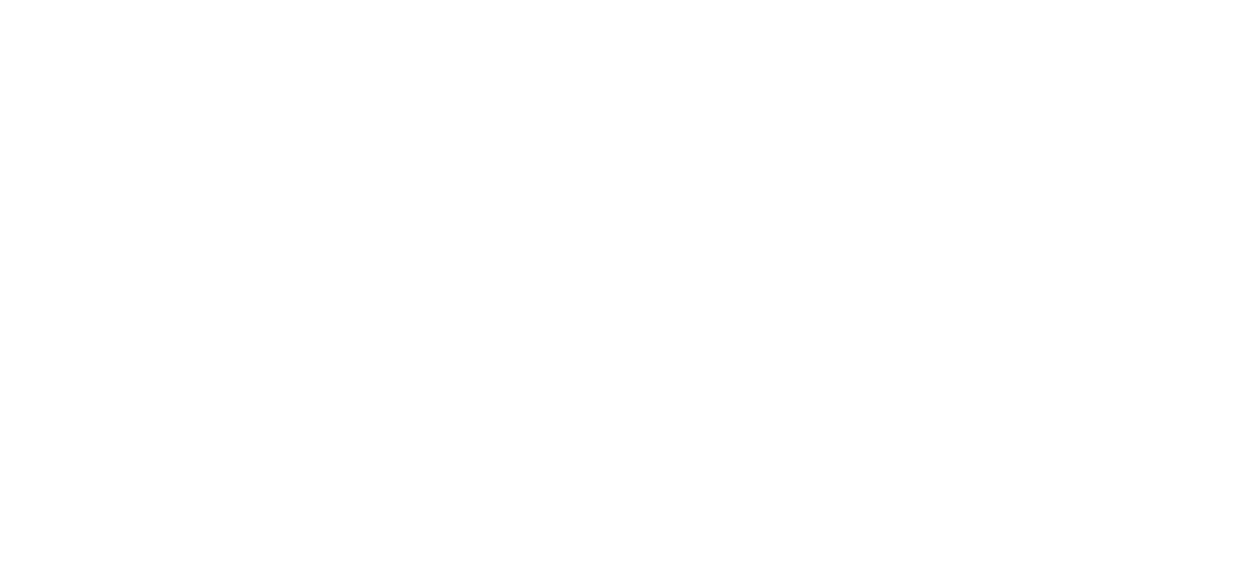 scroll, scrollTop: 0, scrollLeft: 0, axis: both 